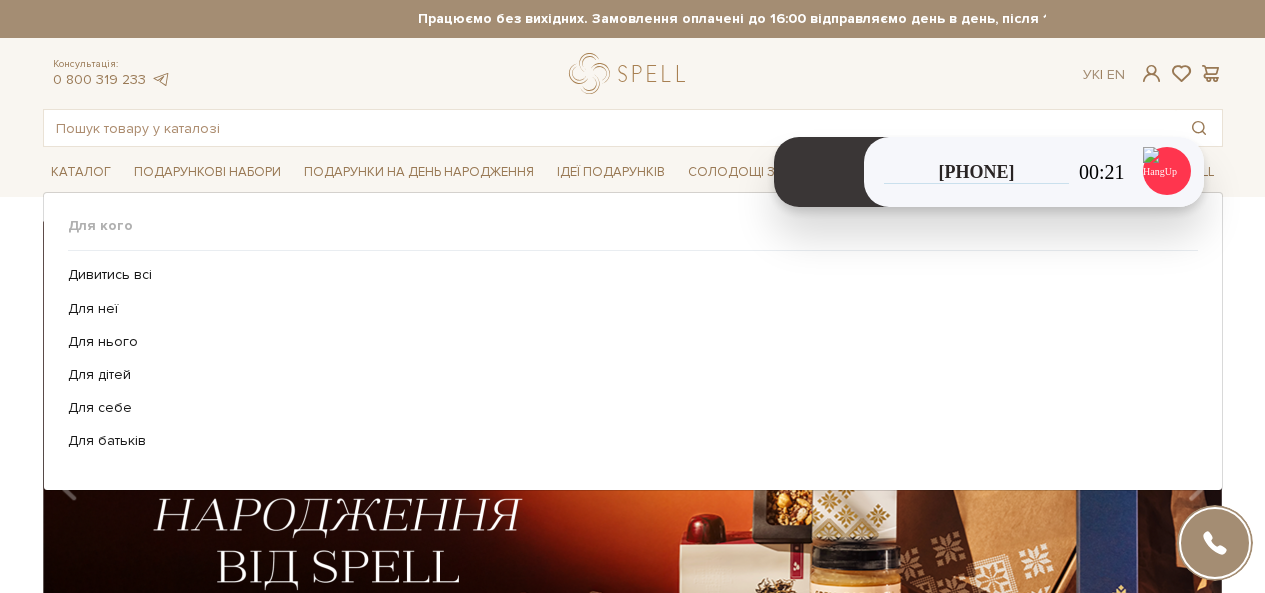 scroll, scrollTop: 0, scrollLeft: 0, axis: both 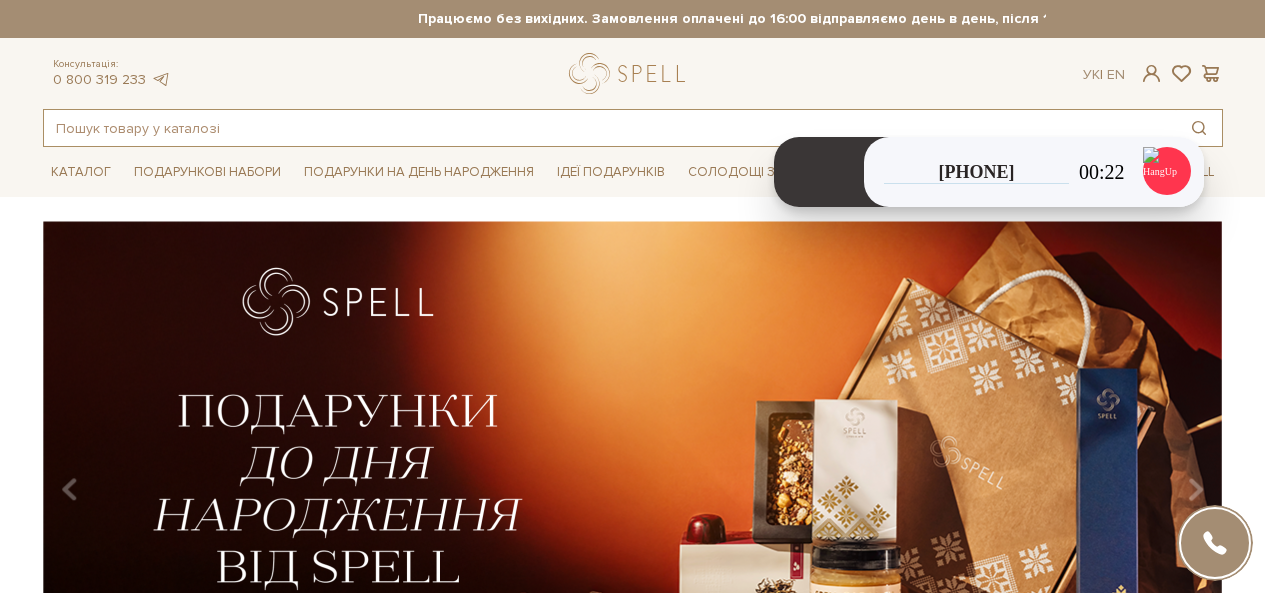 click at bounding box center [610, 128] 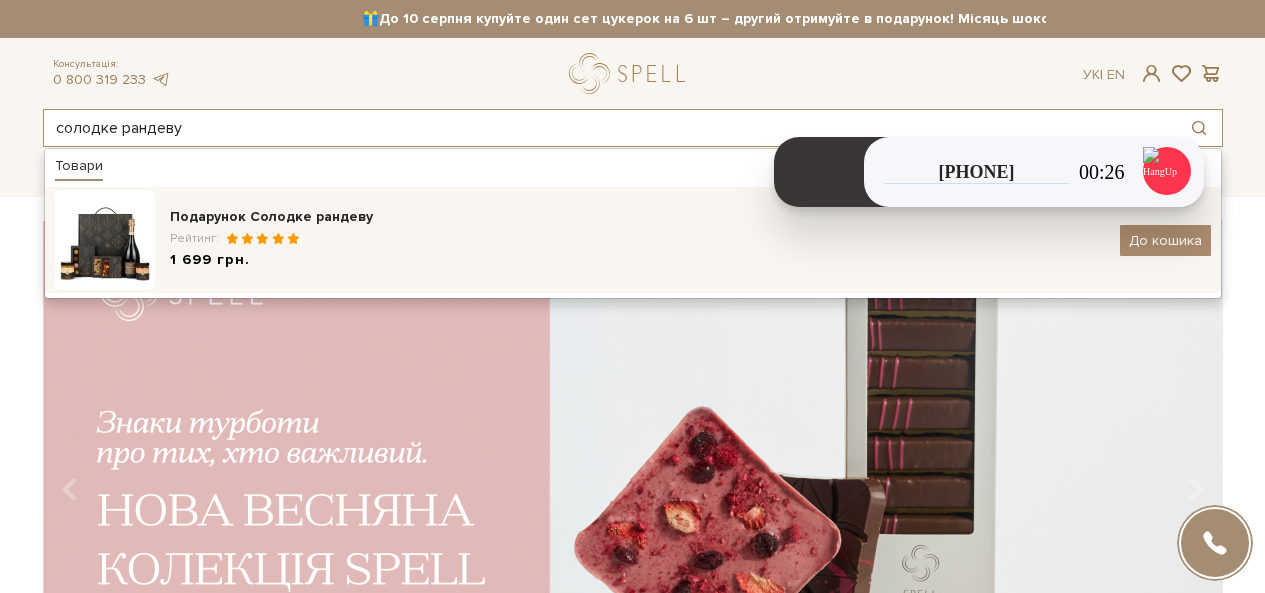 type on "солодке рандеву" 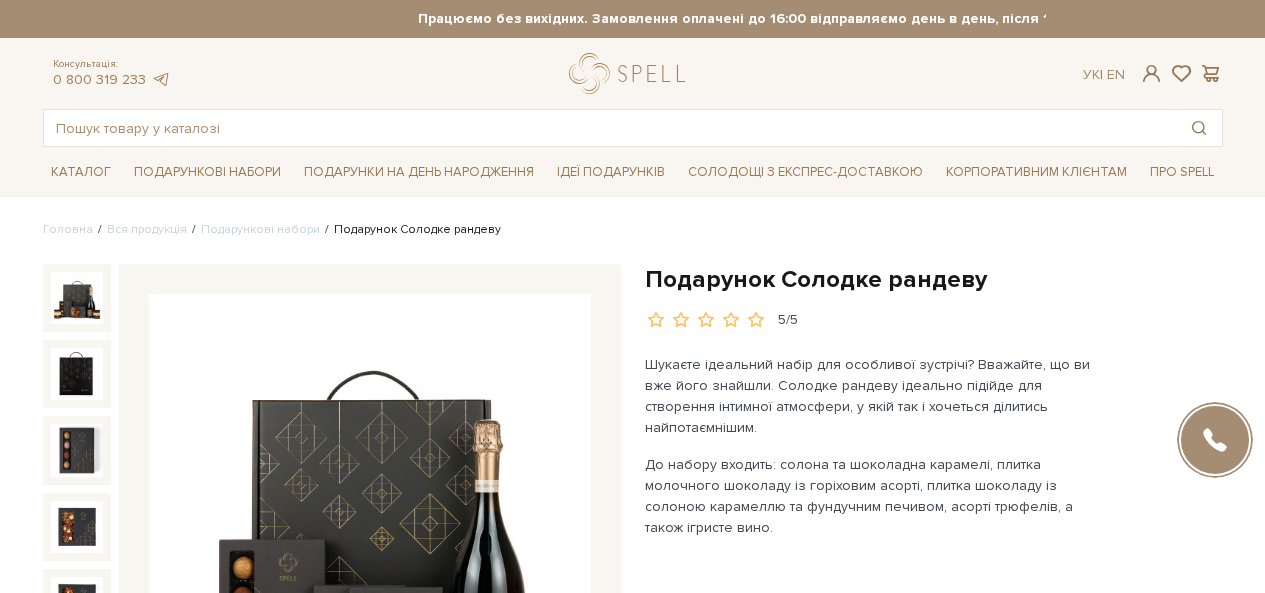 scroll, scrollTop: 0, scrollLeft: 0, axis: both 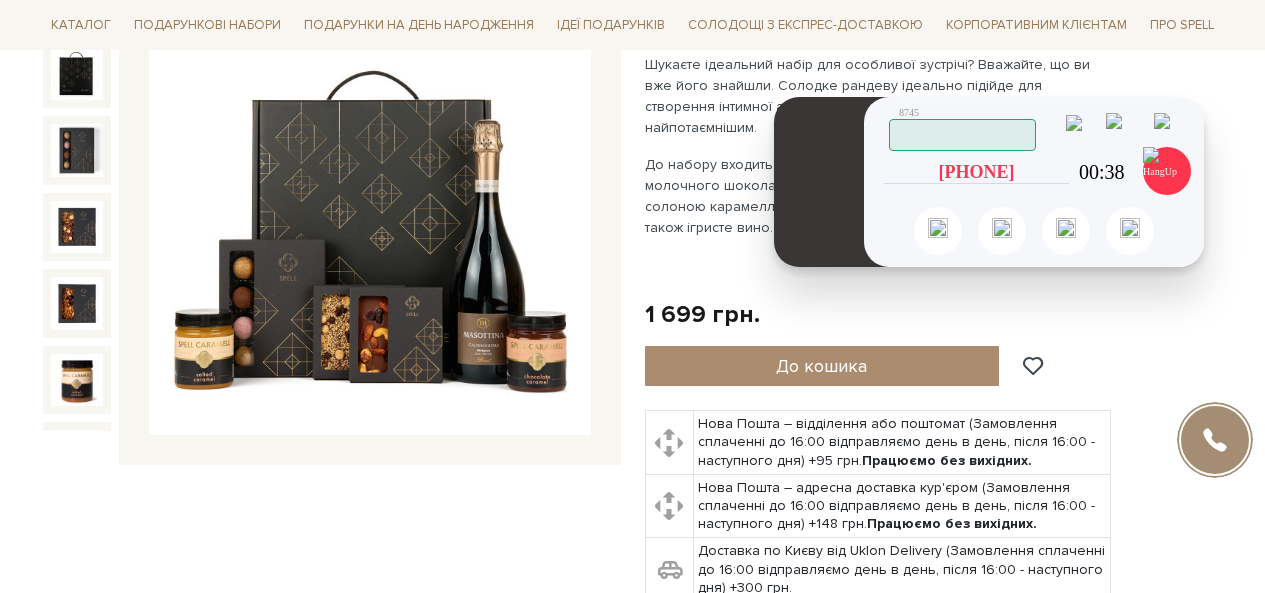 click 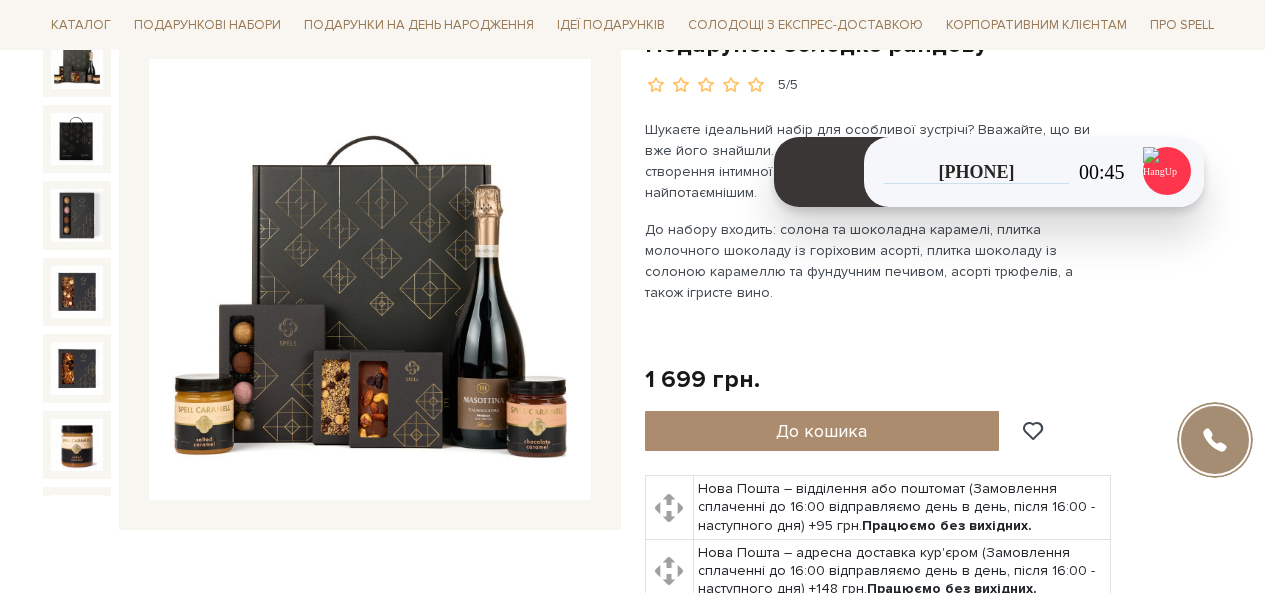 scroll, scrollTop: 200, scrollLeft: 0, axis: vertical 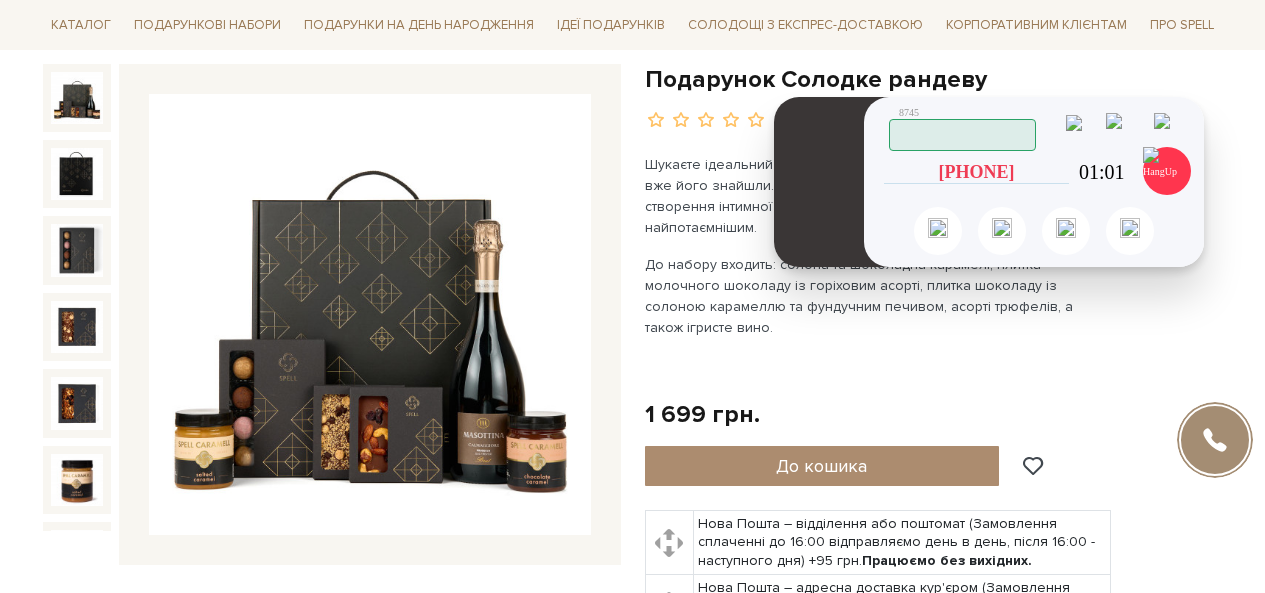 click 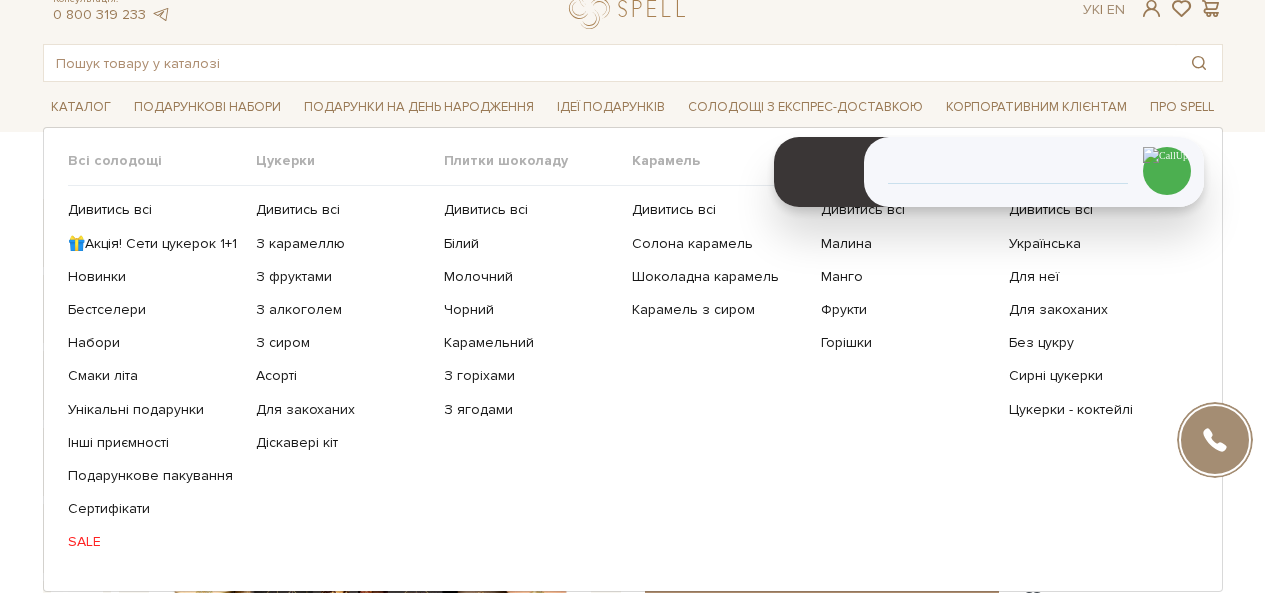 scroll, scrollTop: 100, scrollLeft: 0, axis: vertical 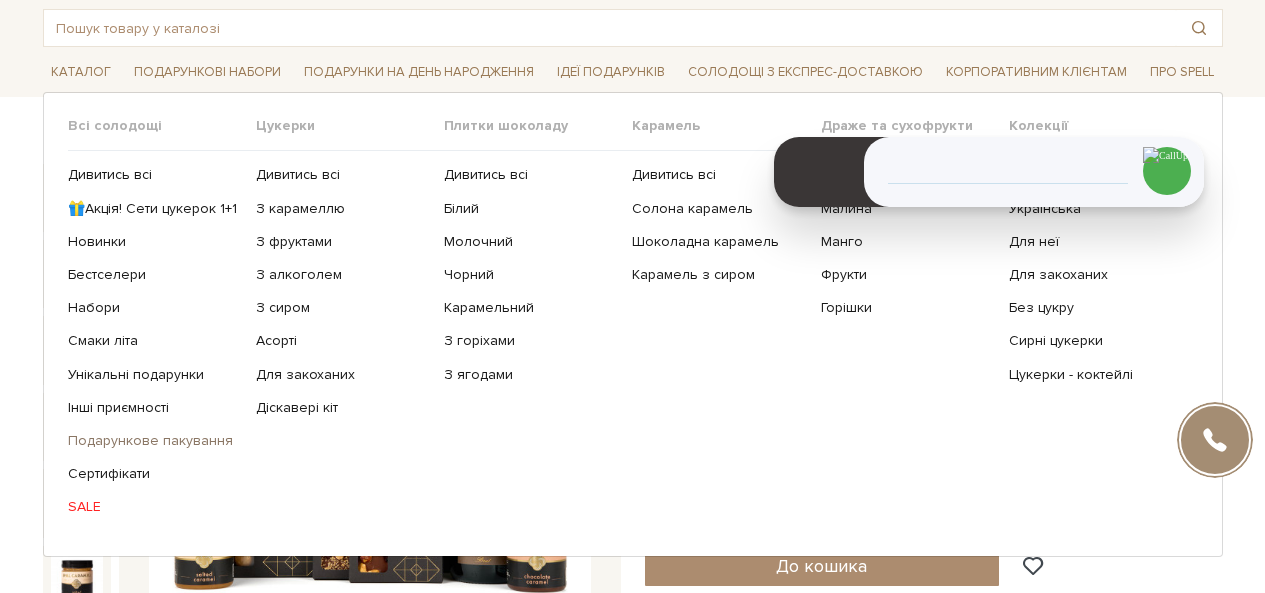 click on "Подарункове пакування" at bounding box center (154, 441) 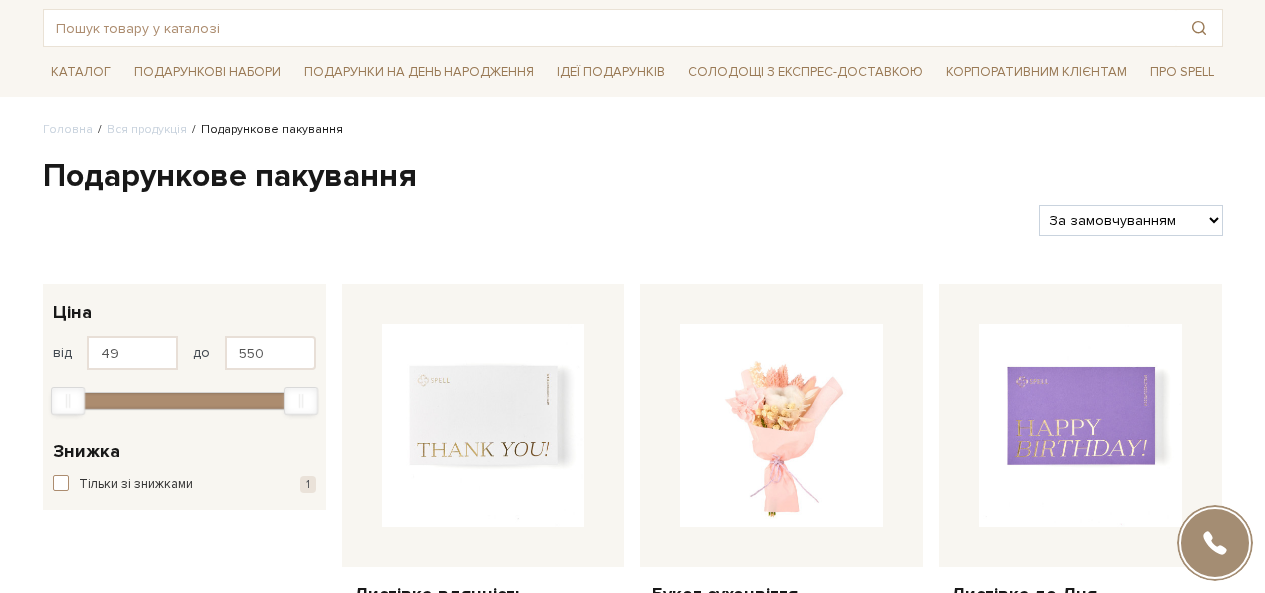 scroll, scrollTop: 100, scrollLeft: 0, axis: vertical 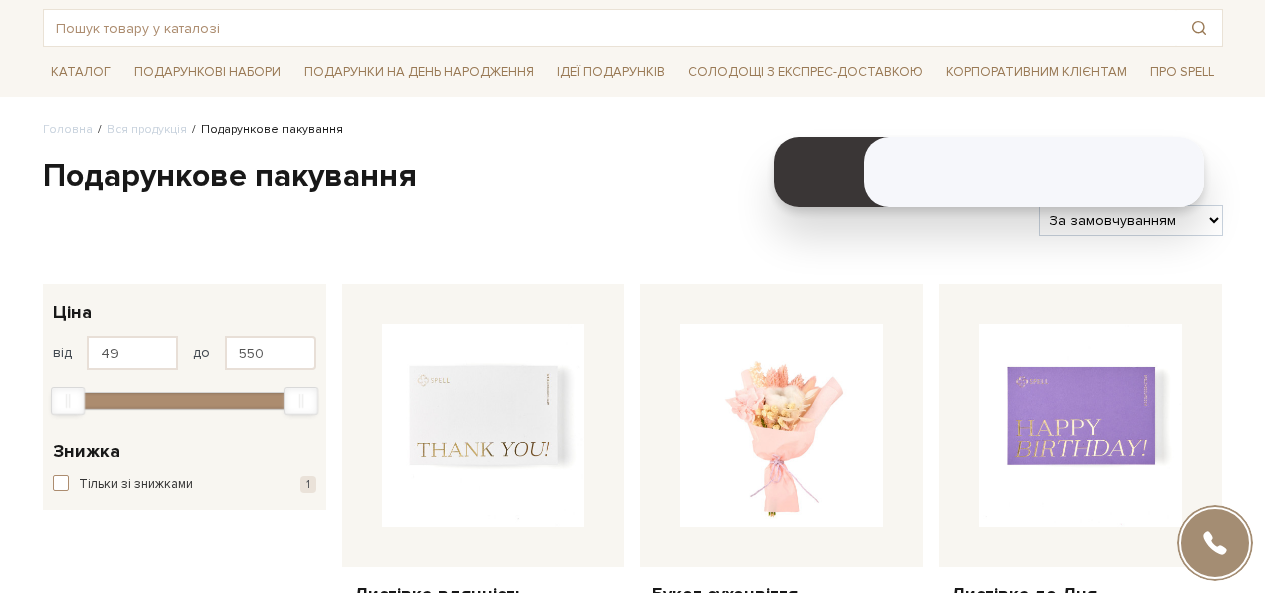 click on "За замовчуванням
За Ціною (зростання)
За Ціною (зменшення)
Новинки
За популярністю" at bounding box center [1130, 220] 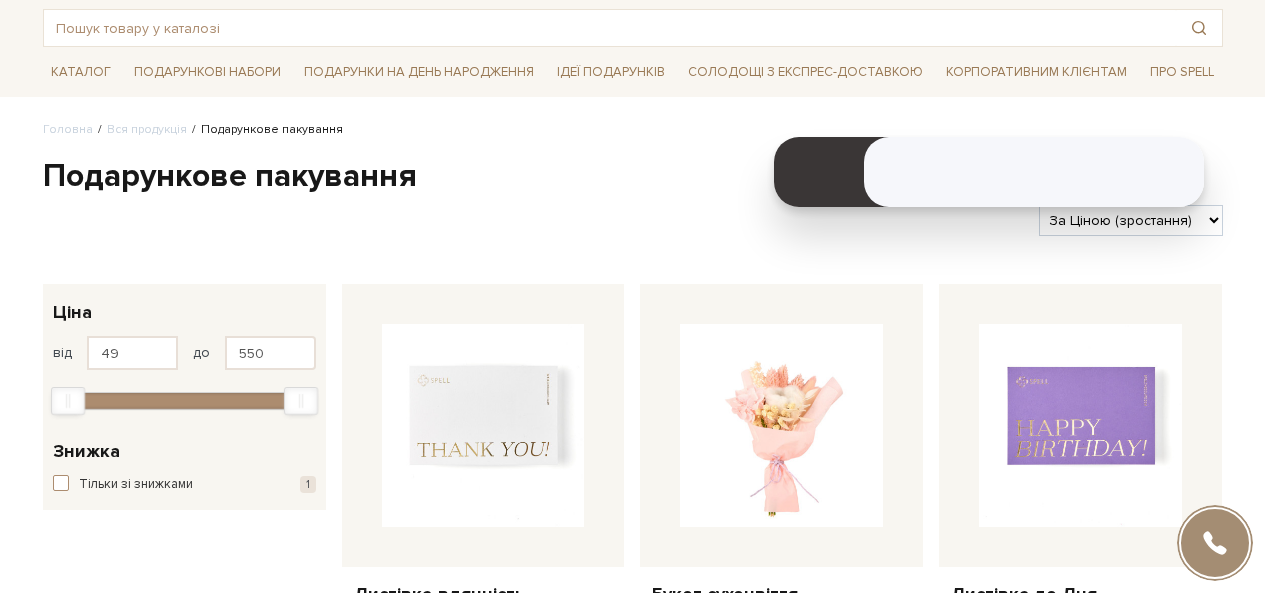 click on "За замовчуванням
За Ціною (зростання)
За Ціною (зменшення)
Новинки
За популярністю" at bounding box center (1130, 220) 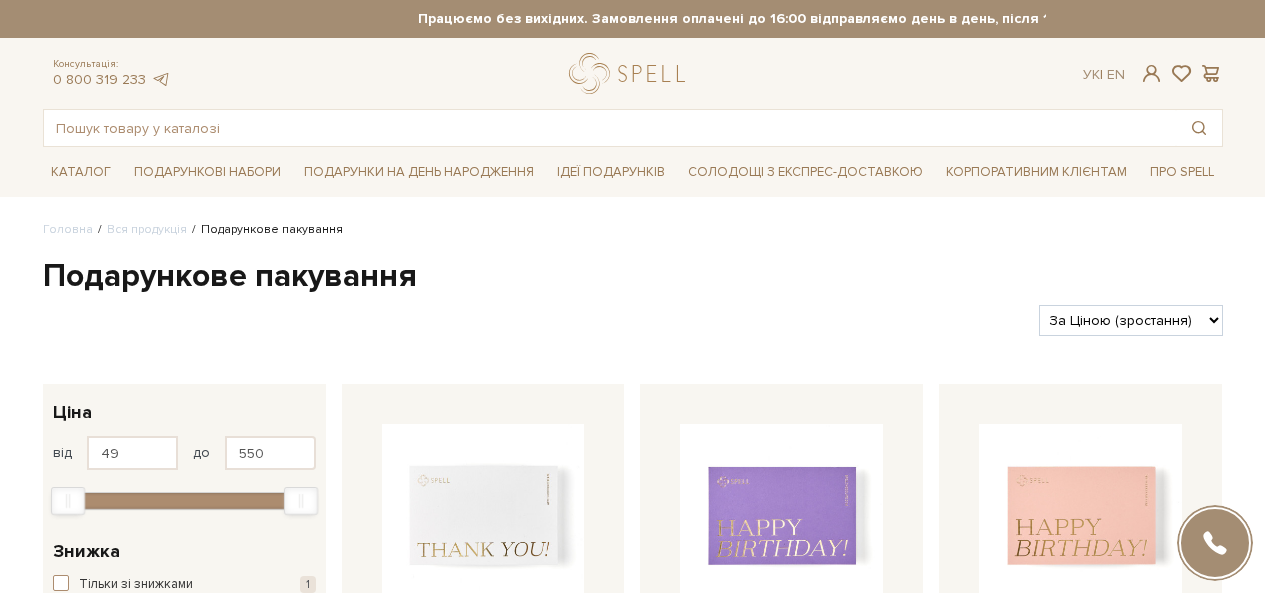 scroll, scrollTop: 200, scrollLeft: 0, axis: vertical 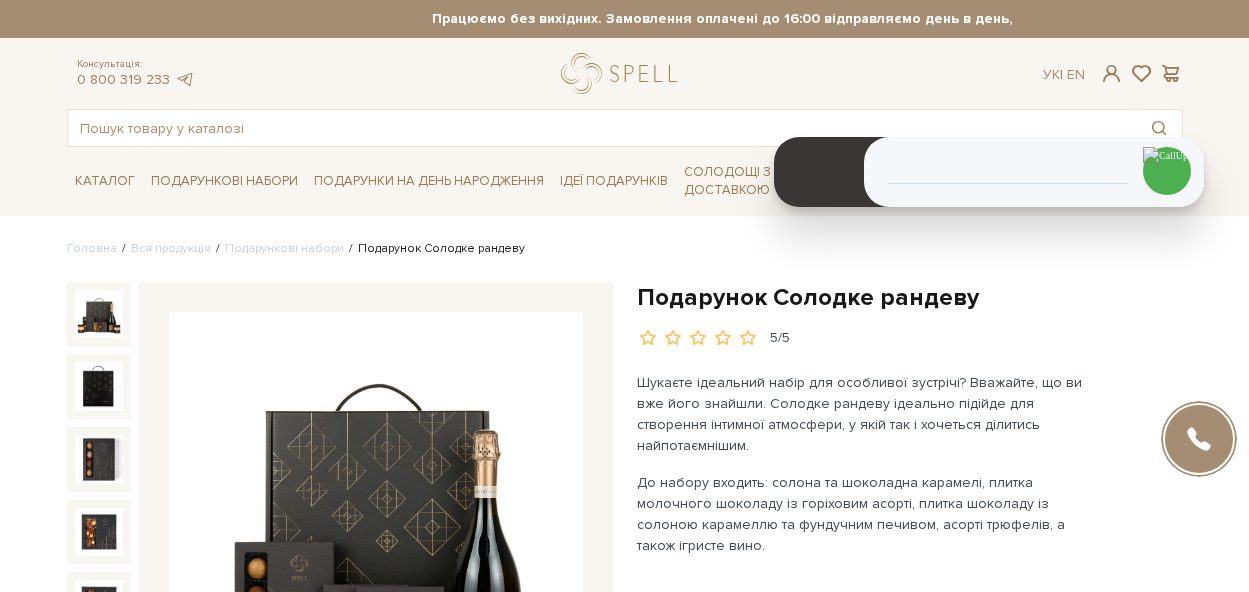 click on "Подарунок Солодке рандеву" at bounding box center (910, 297) 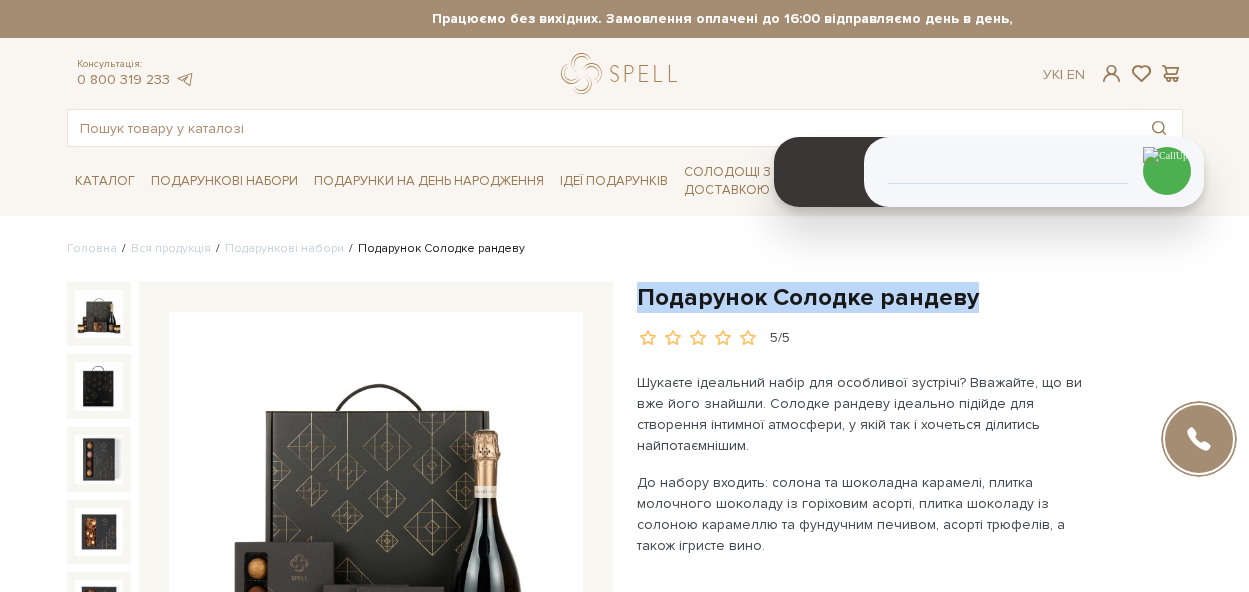 scroll, scrollTop: 0, scrollLeft: 0, axis: both 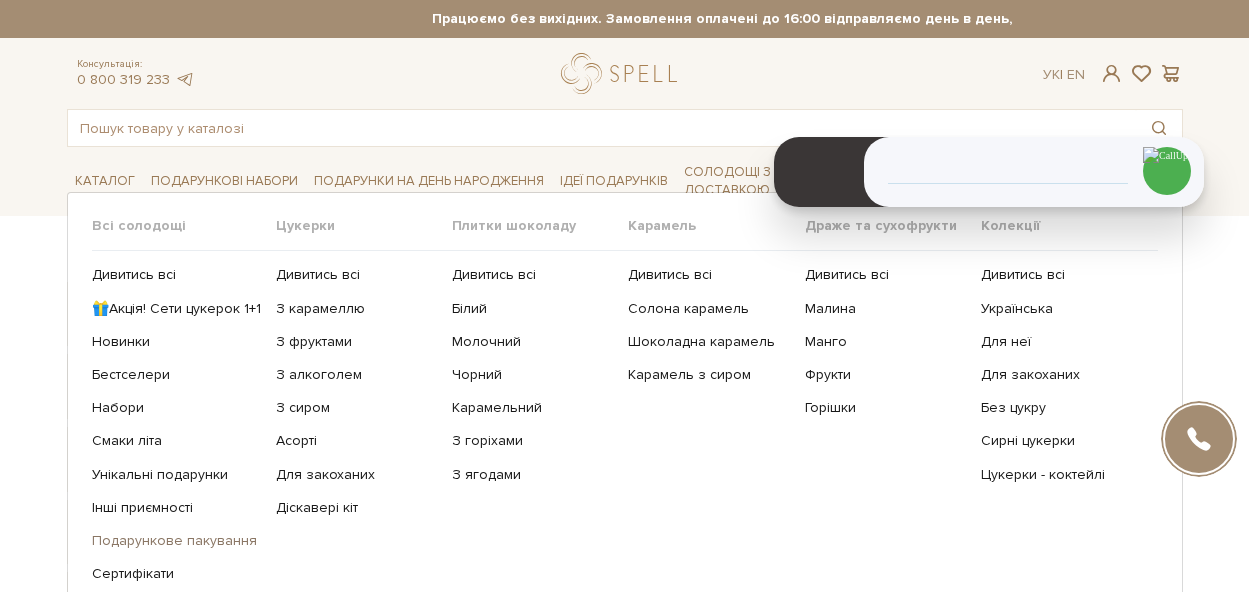 click on "Подарункове пакування" at bounding box center (176, 541) 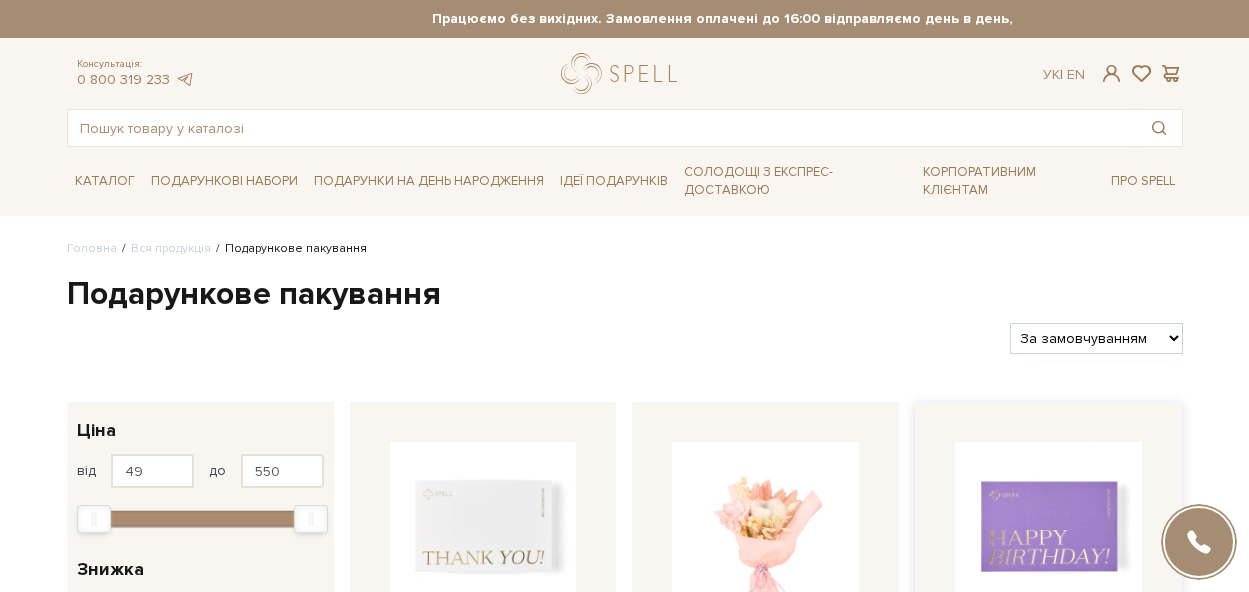 scroll, scrollTop: 0, scrollLeft: 0, axis: both 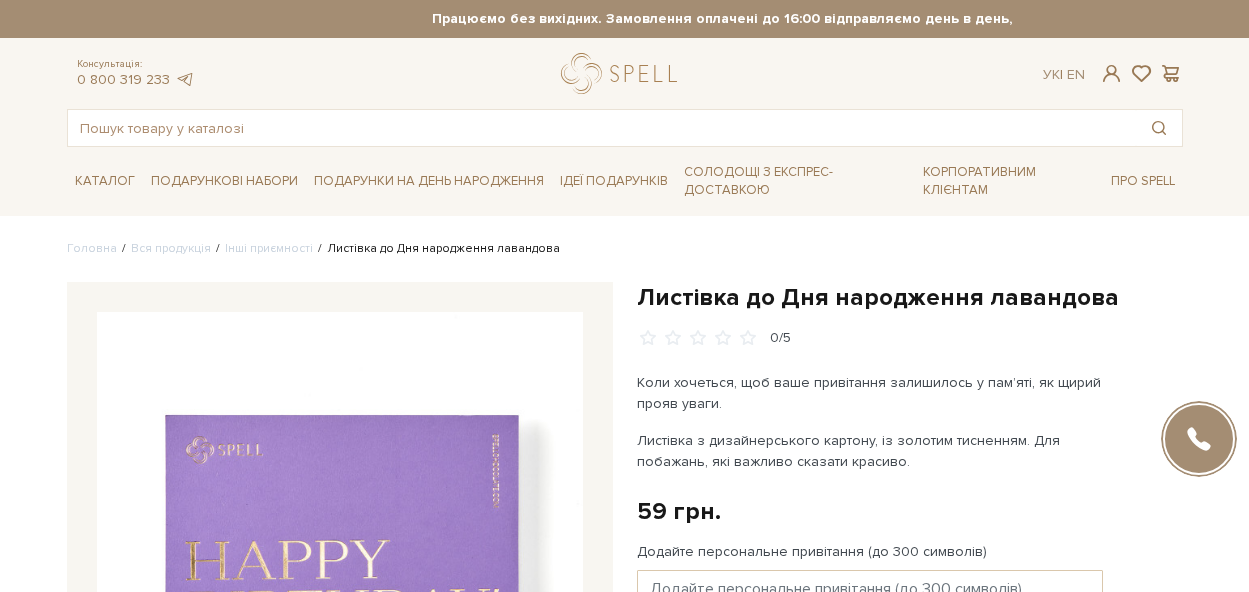 click on "Листівка до Дня народження лавандова" at bounding box center [910, 297] 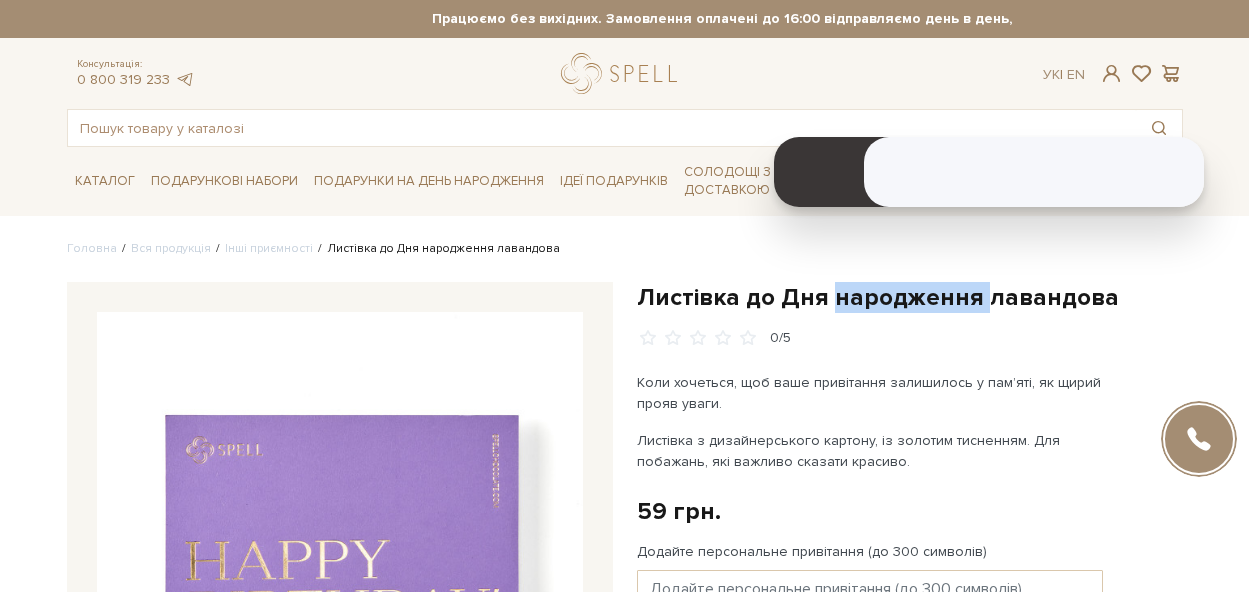 click on "Листівка до Дня народження лавандова" at bounding box center [910, 297] 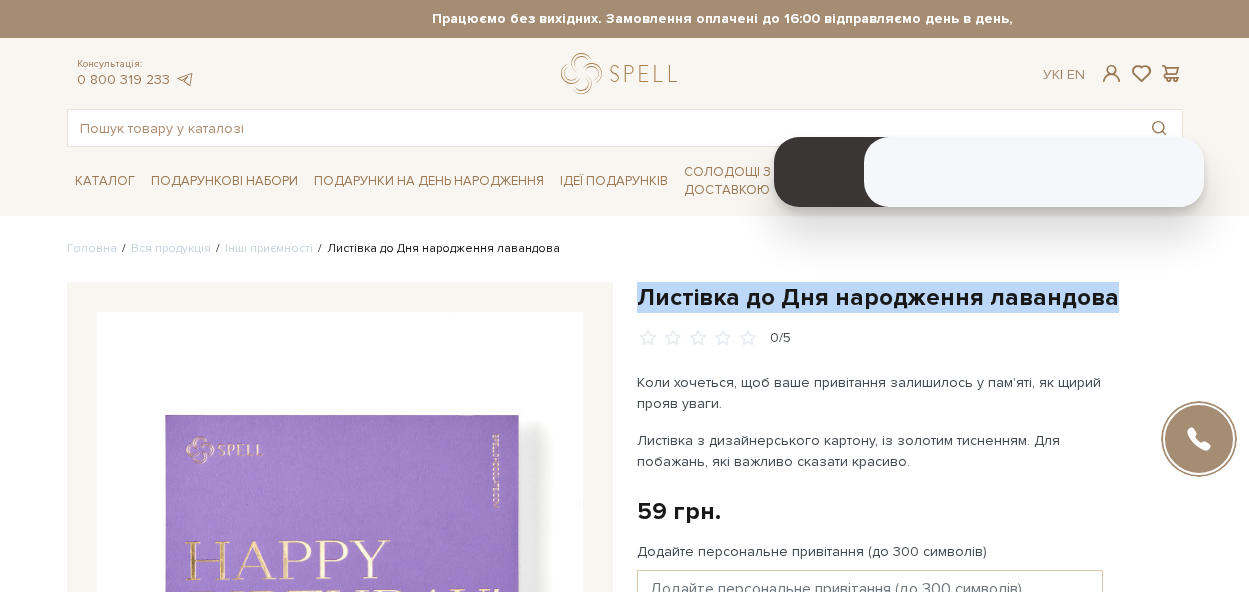 click on "Листівка до Дня народження лавандова" at bounding box center (910, 297) 